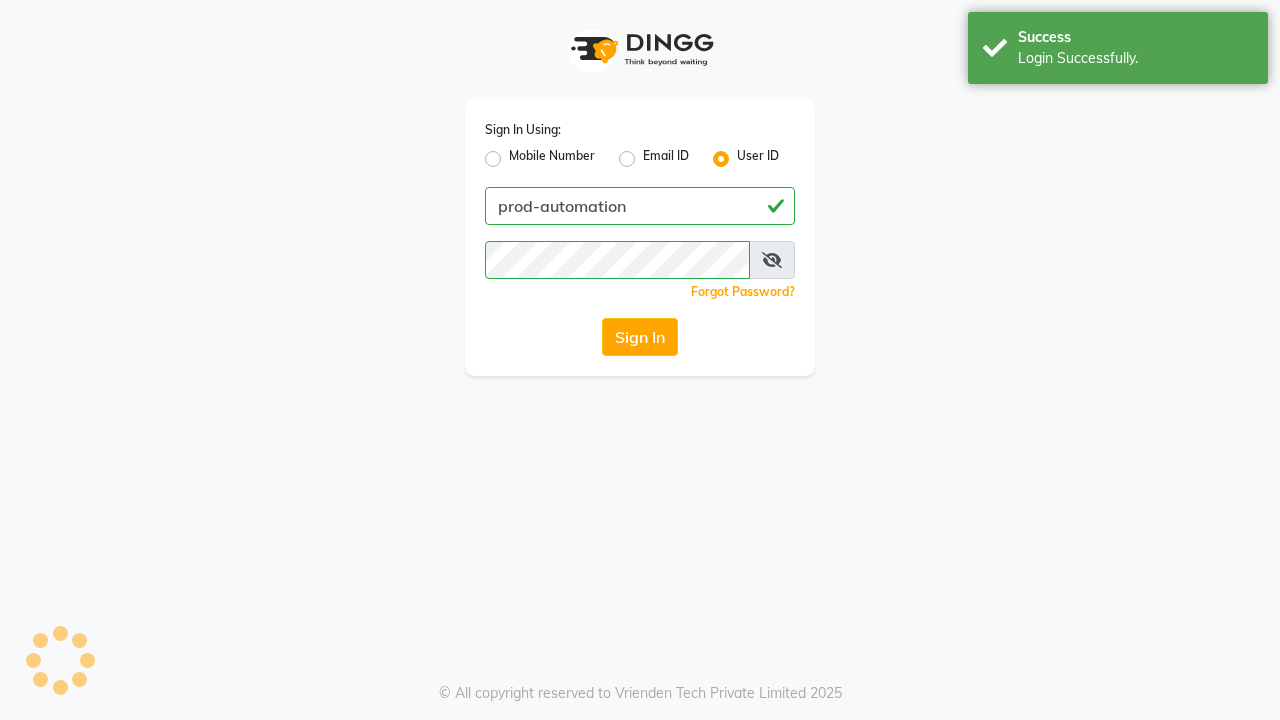 scroll, scrollTop: 0, scrollLeft: 0, axis: both 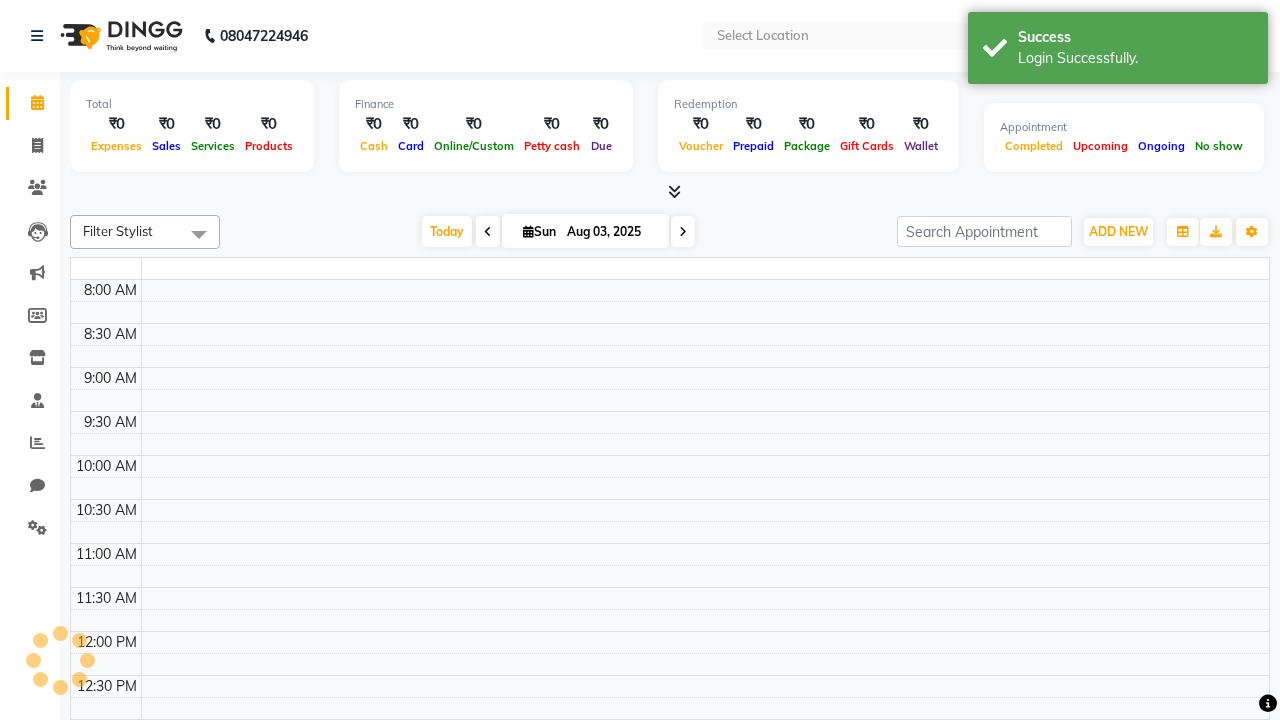 select on "en" 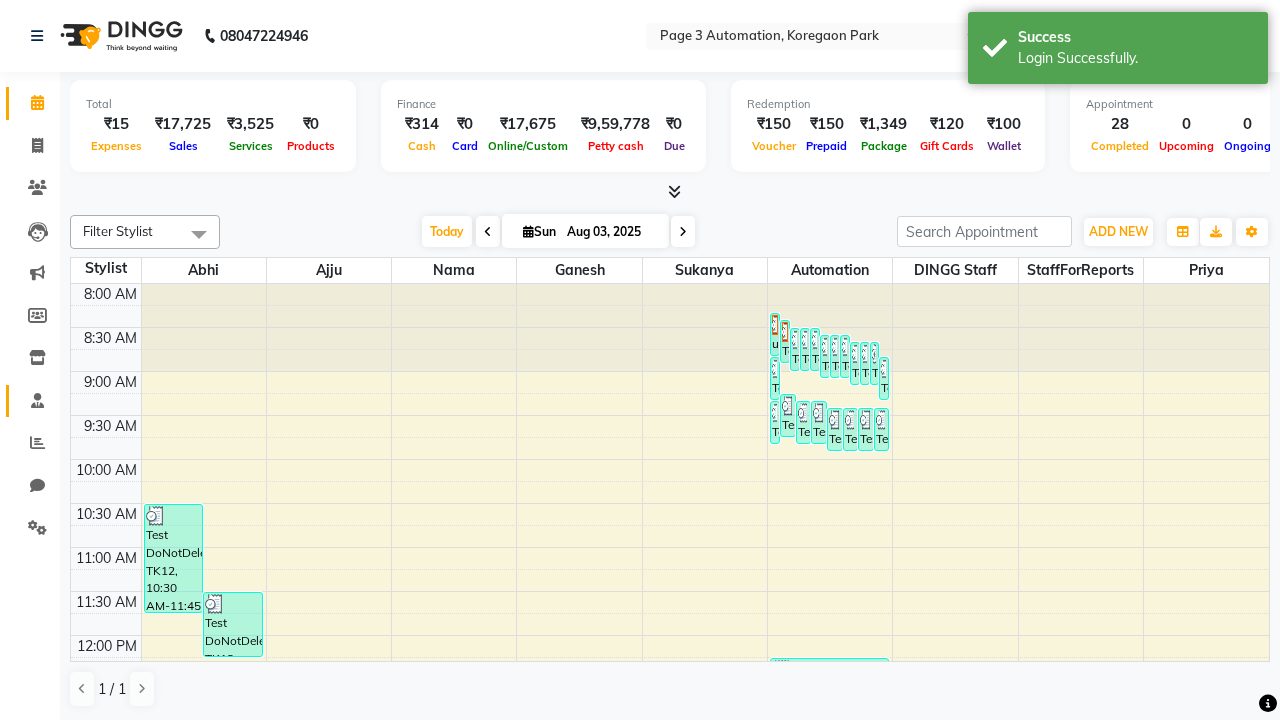 click 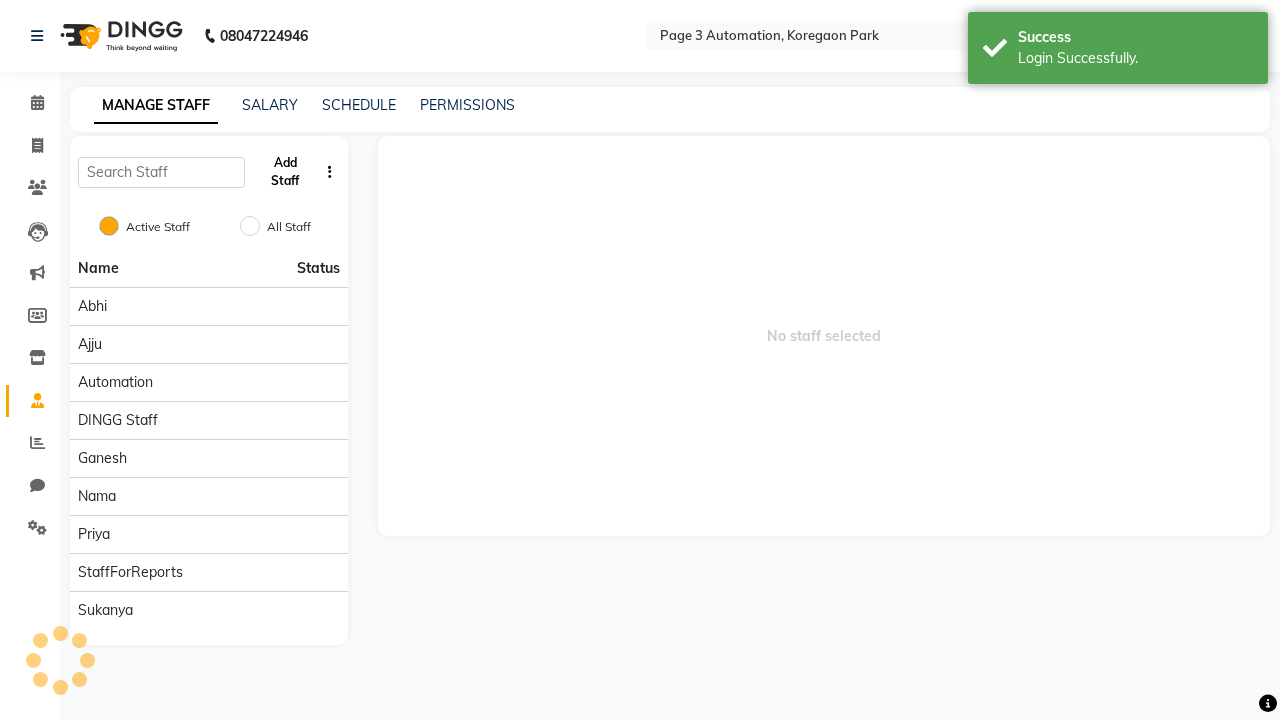 click on "Add Staff" 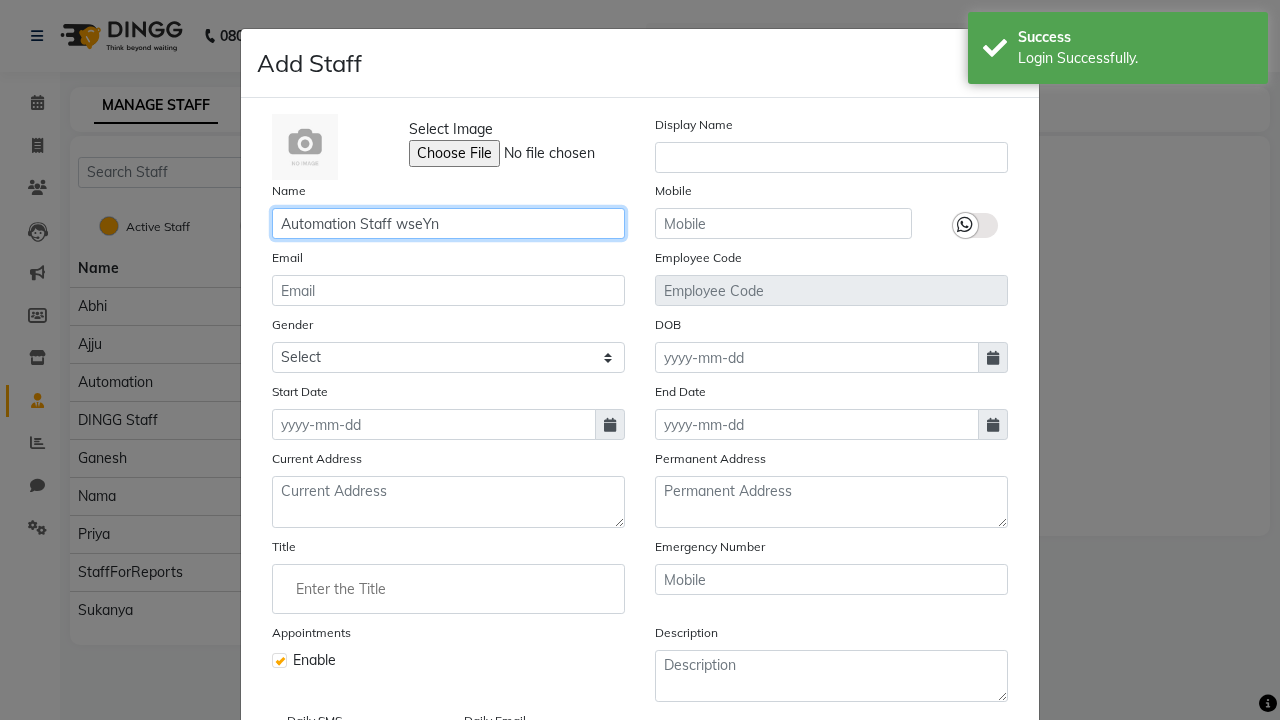 type on "Automation Staff wseYn" 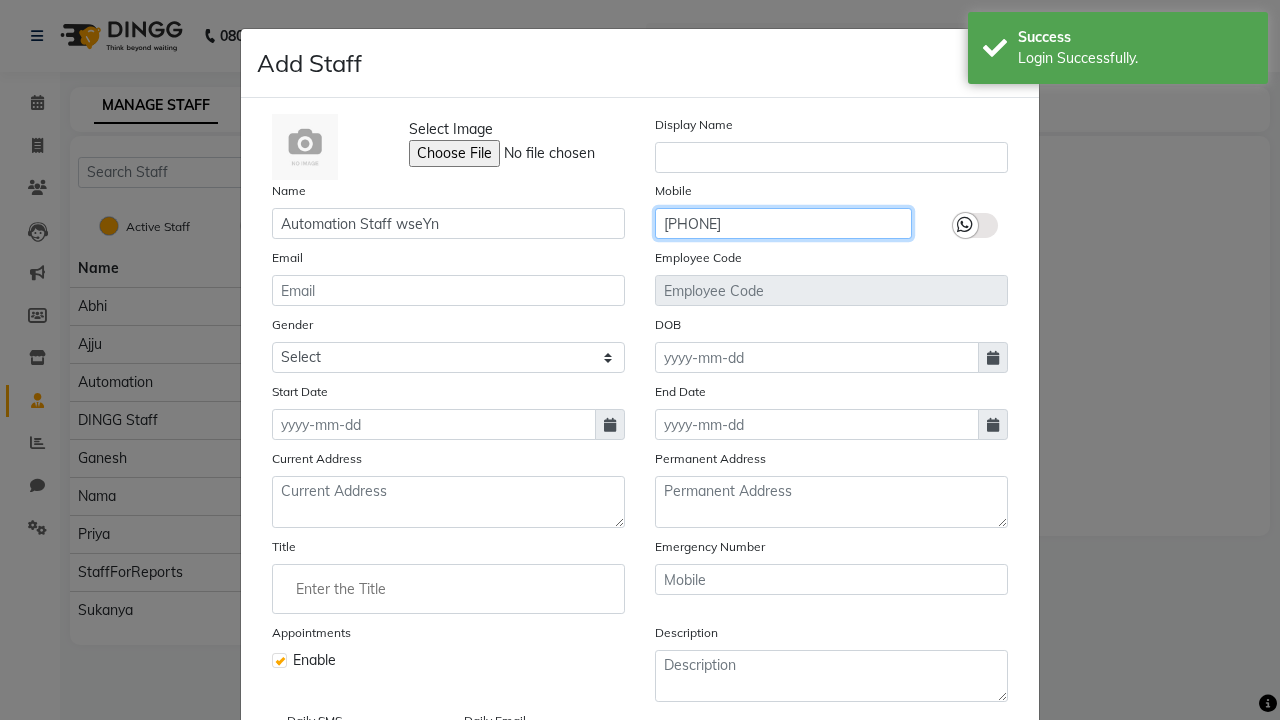 type on "[PHONE]" 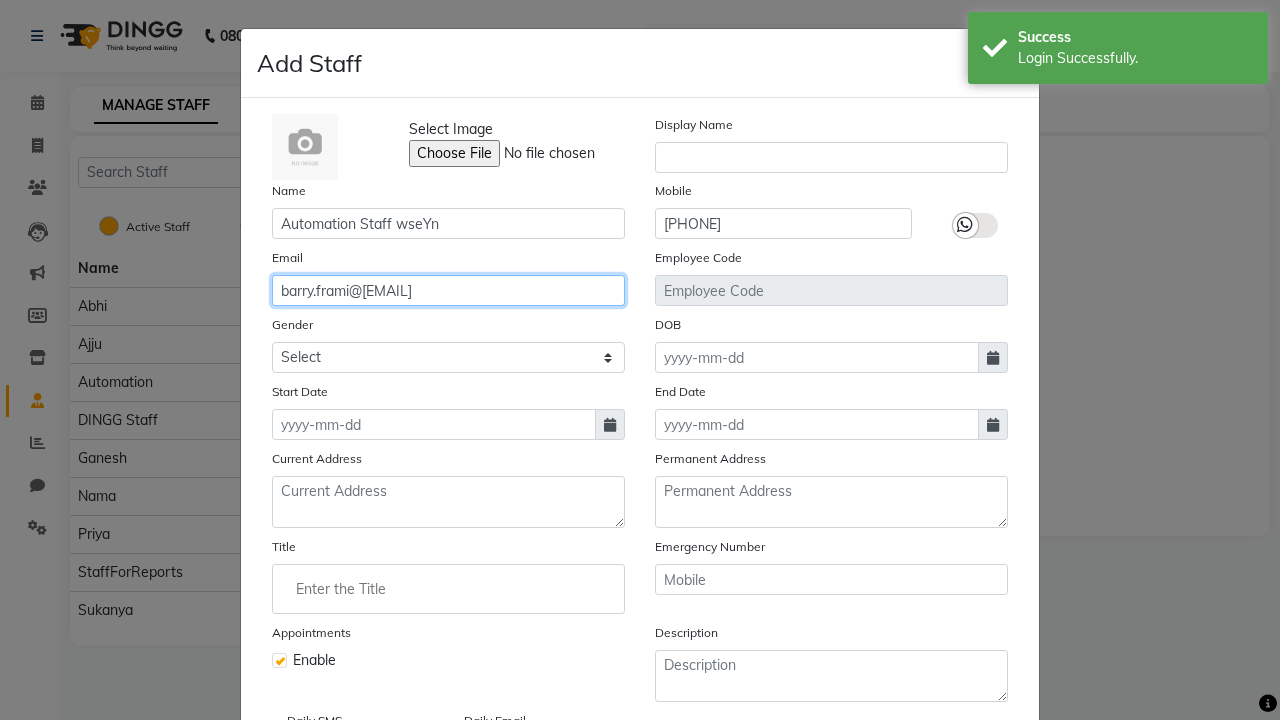 type on "barry.frami@[EMAIL]" 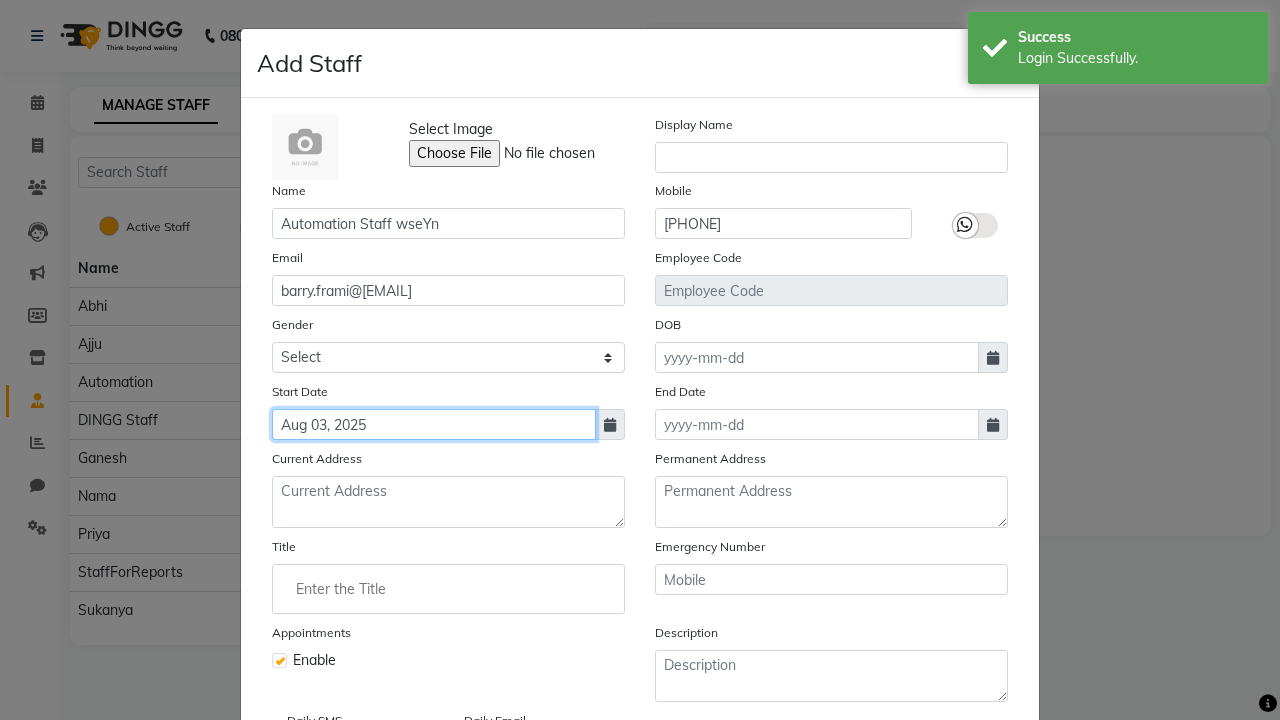 type on "Aug 03, 2025" 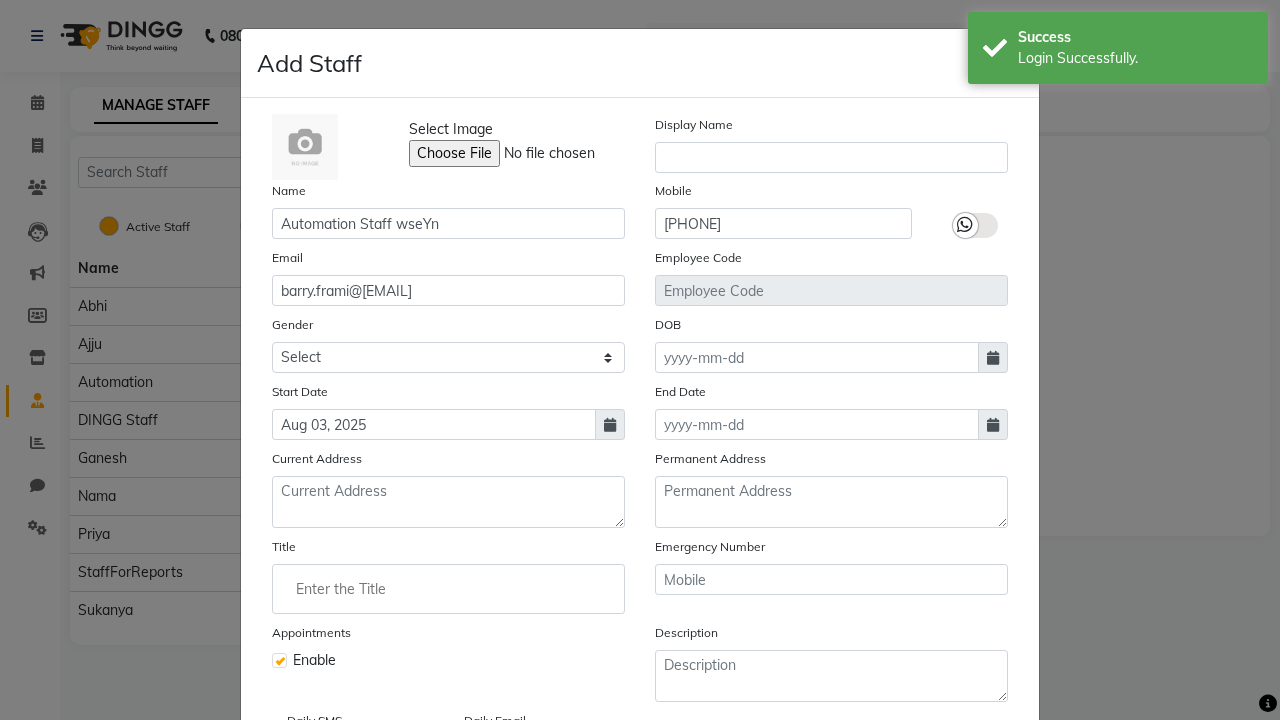 click on "Save" at bounding box center (988, 814) 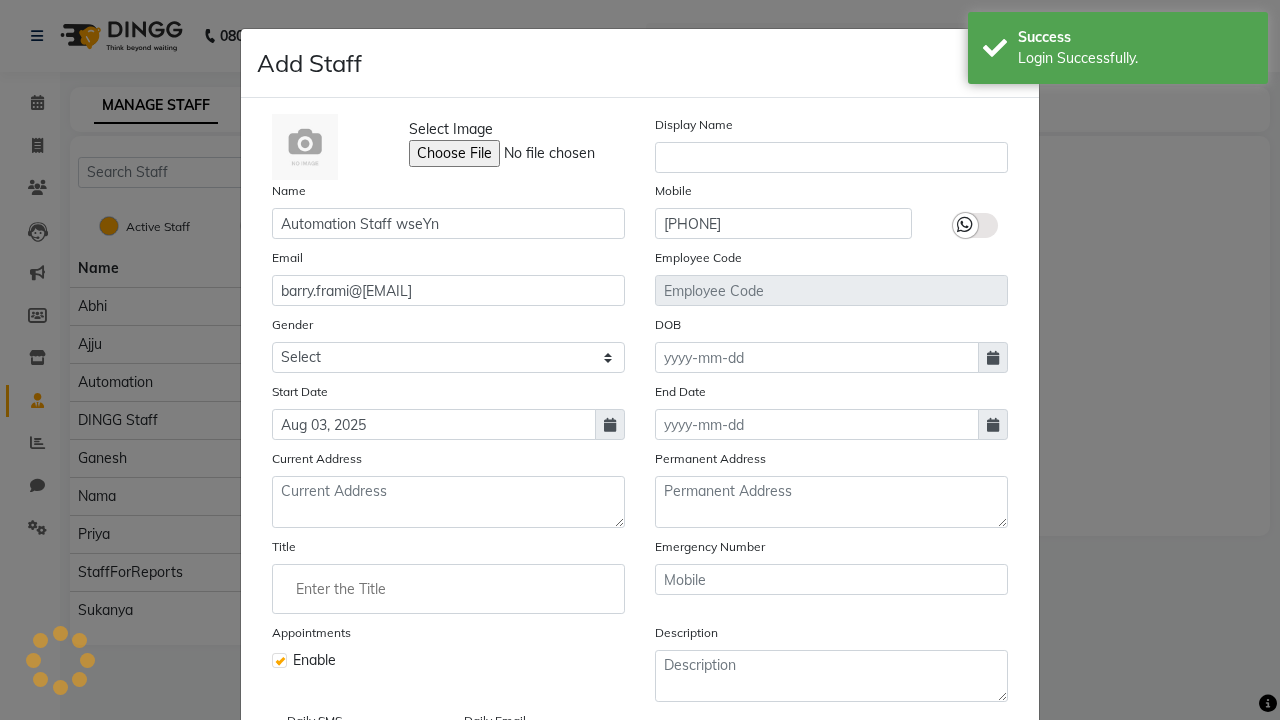 scroll, scrollTop: 162, scrollLeft: 0, axis: vertical 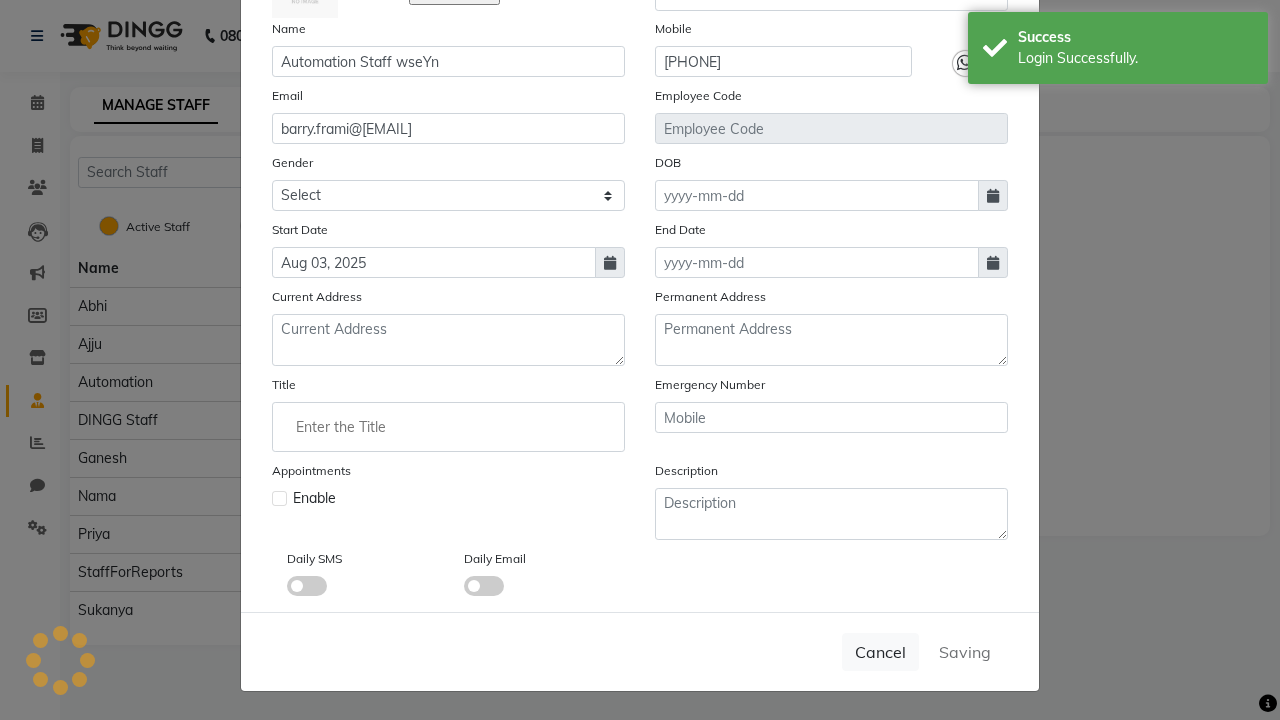 type 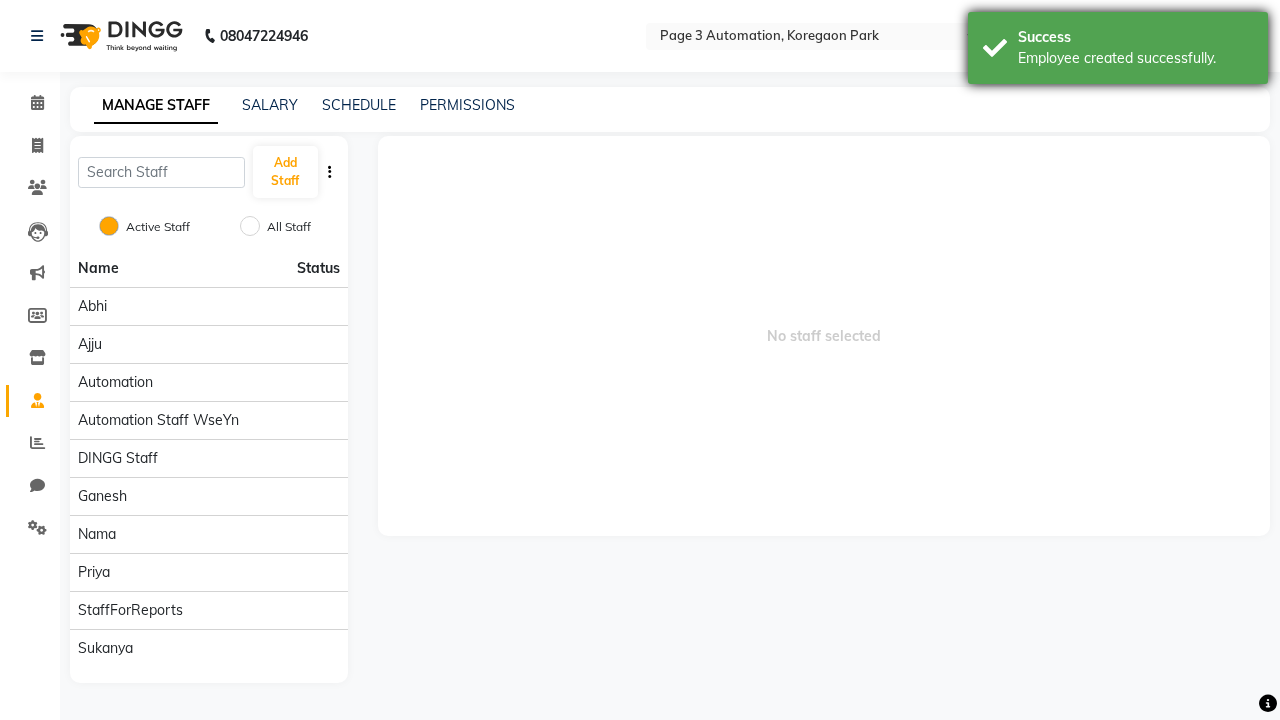 click on "Employee created successfully." at bounding box center [1135, 58] 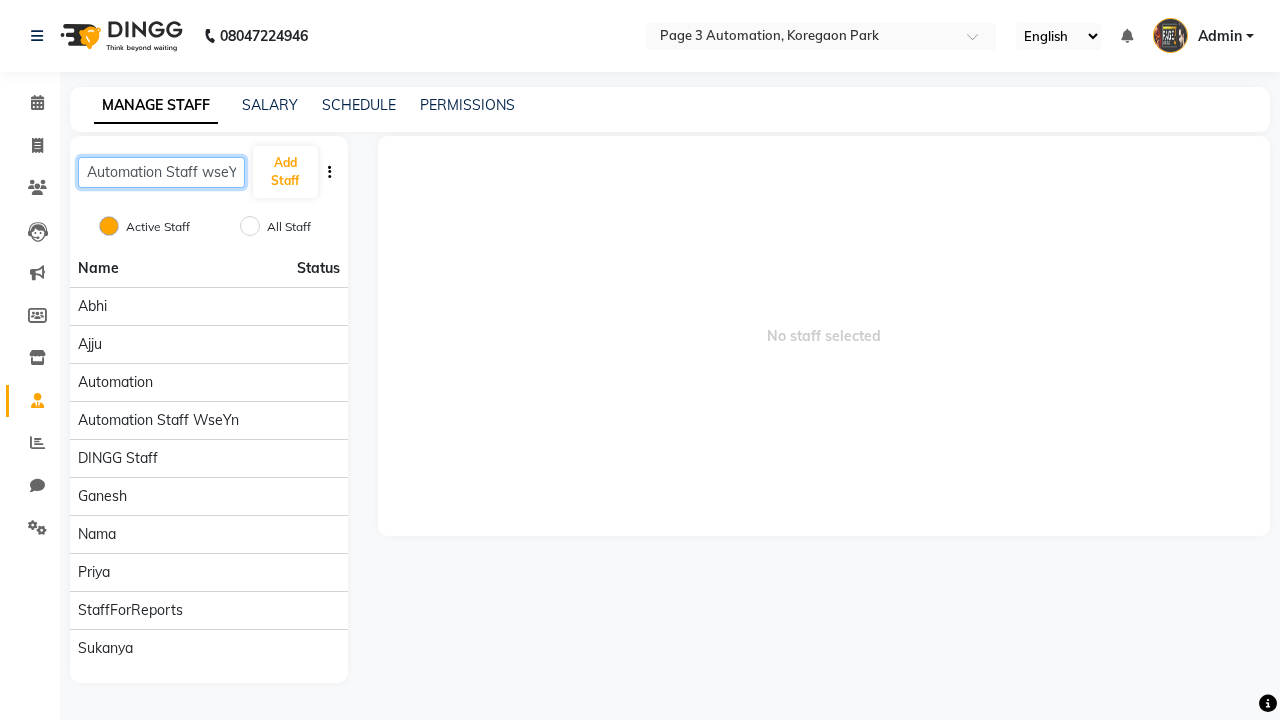 scroll, scrollTop: 0, scrollLeft: 9, axis: horizontal 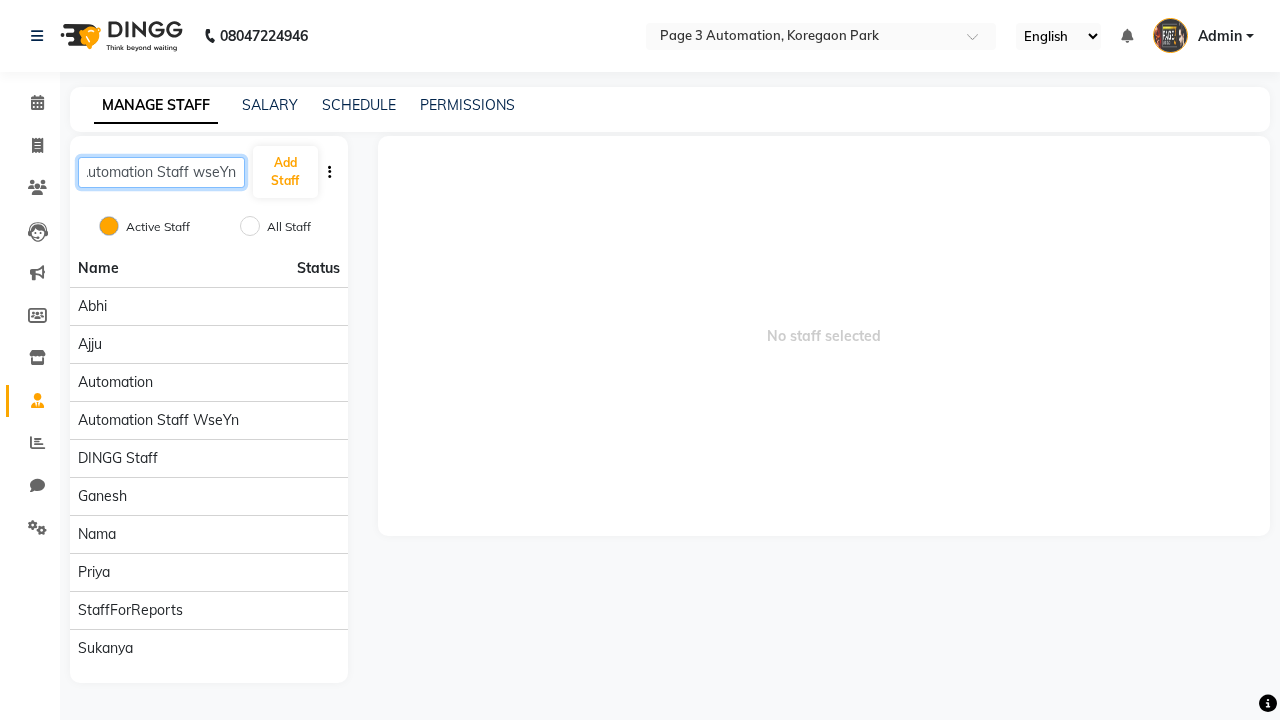 type on "Automation Staff wseYn" 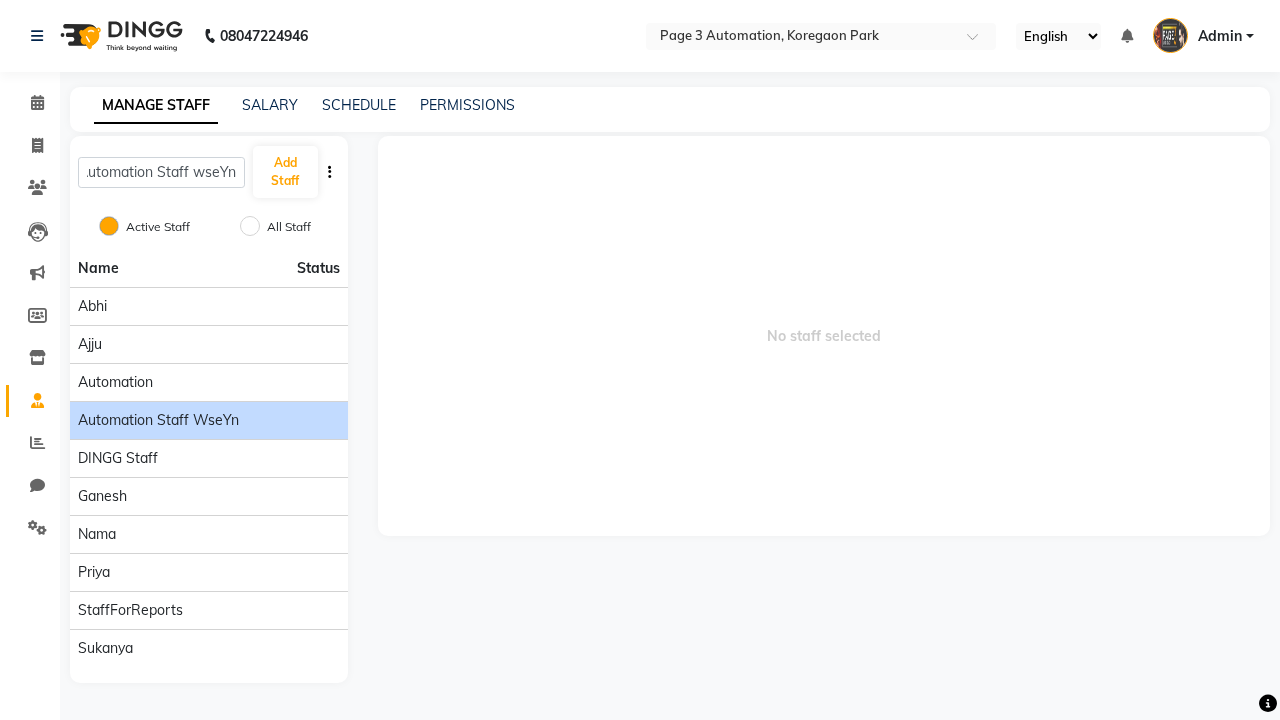 click on "Automation Staff wseYn" 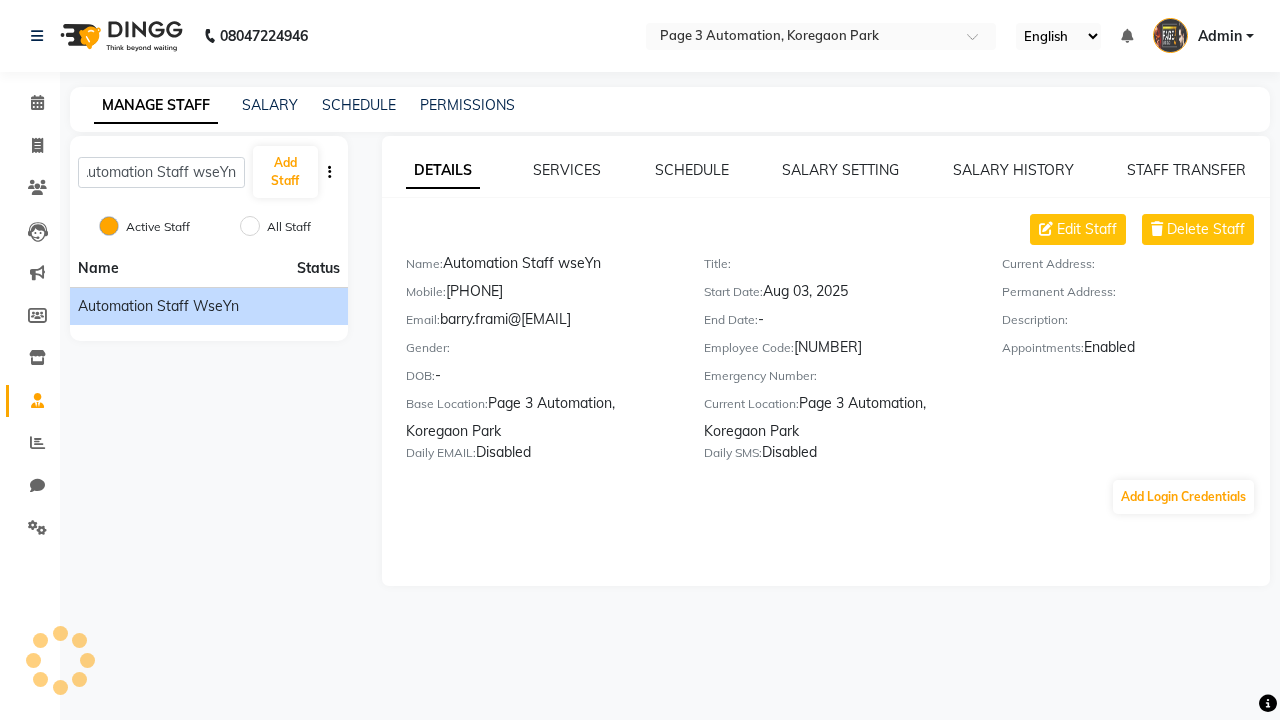 scroll, scrollTop: 0, scrollLeft: 0, axis: both 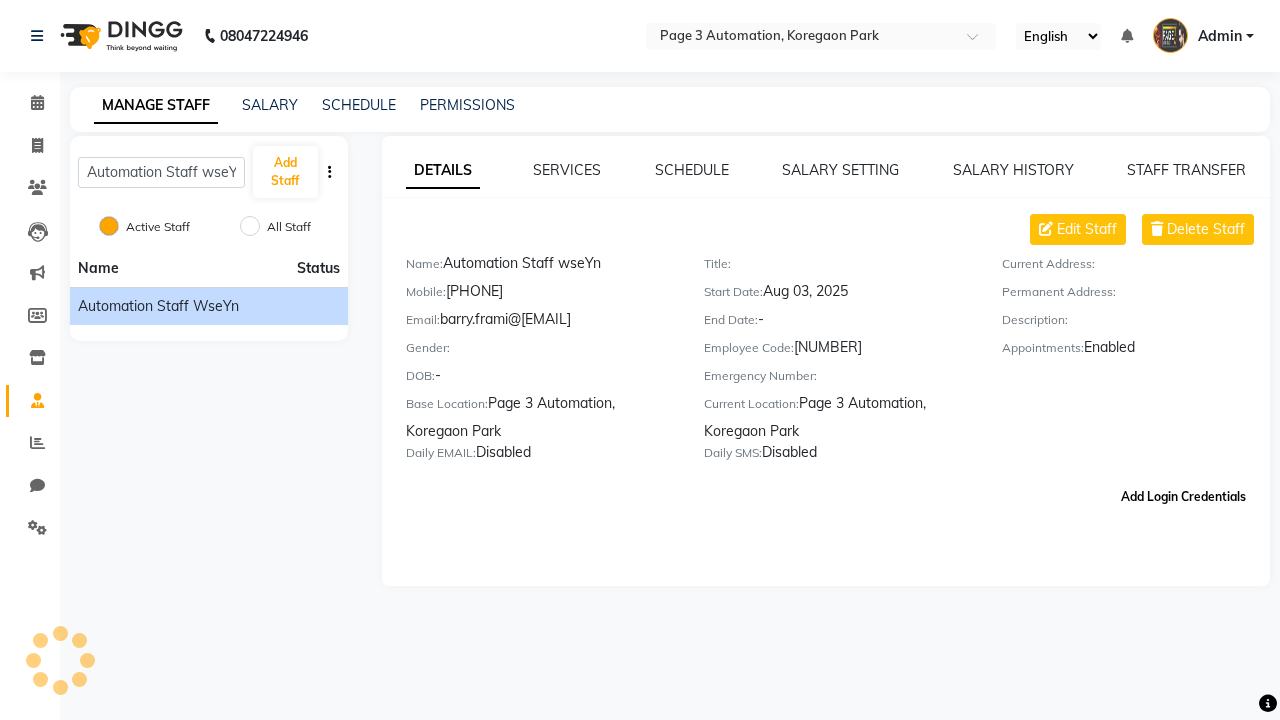 click on "Add Login Credentials" 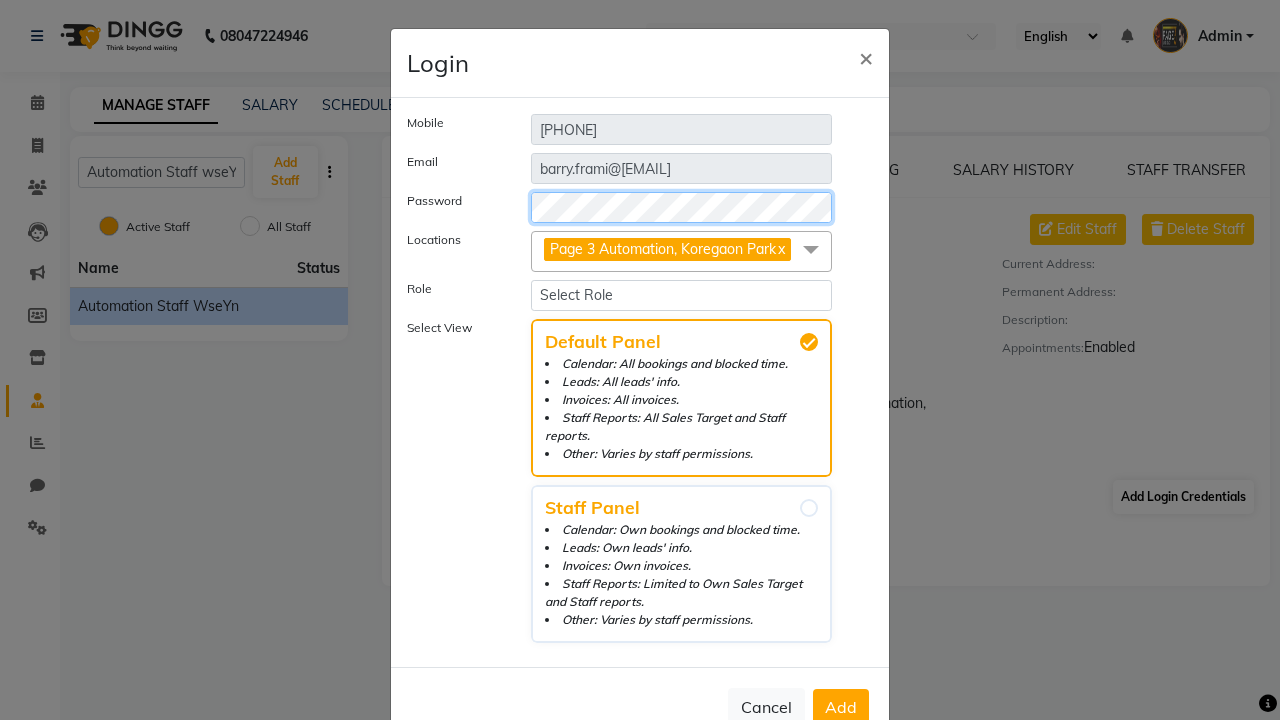 select on "4595" 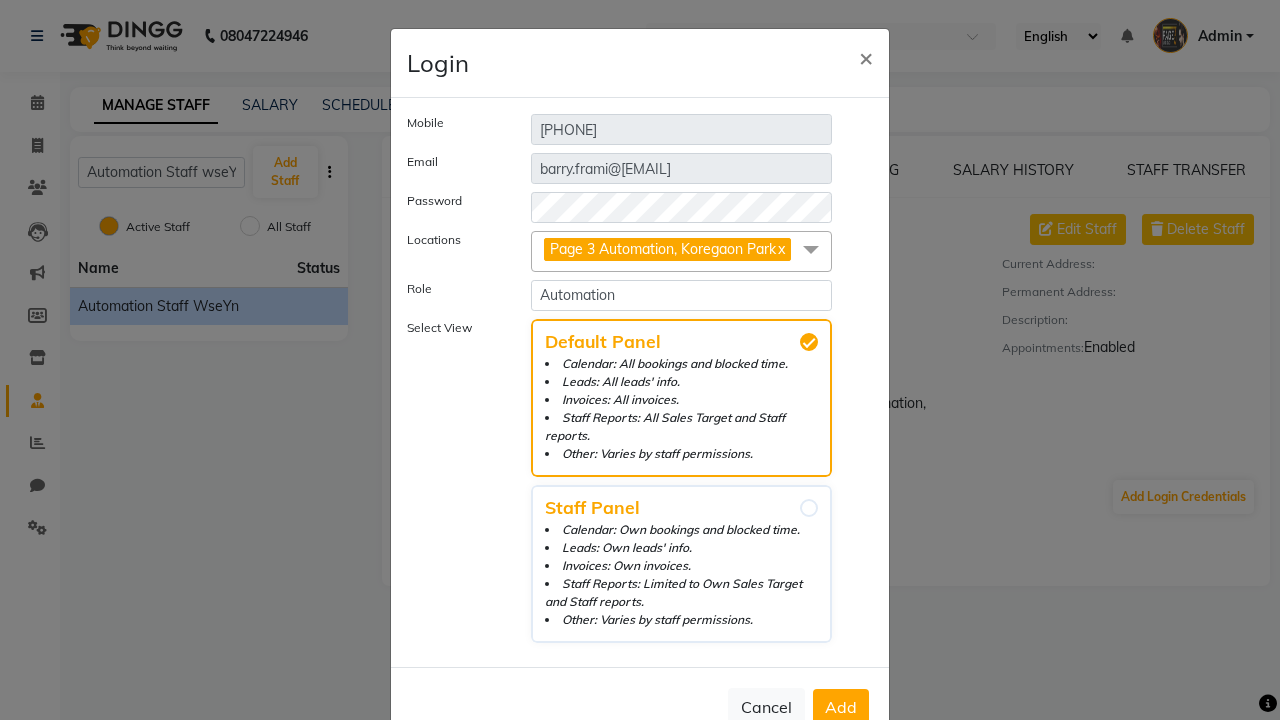 click on "Add" 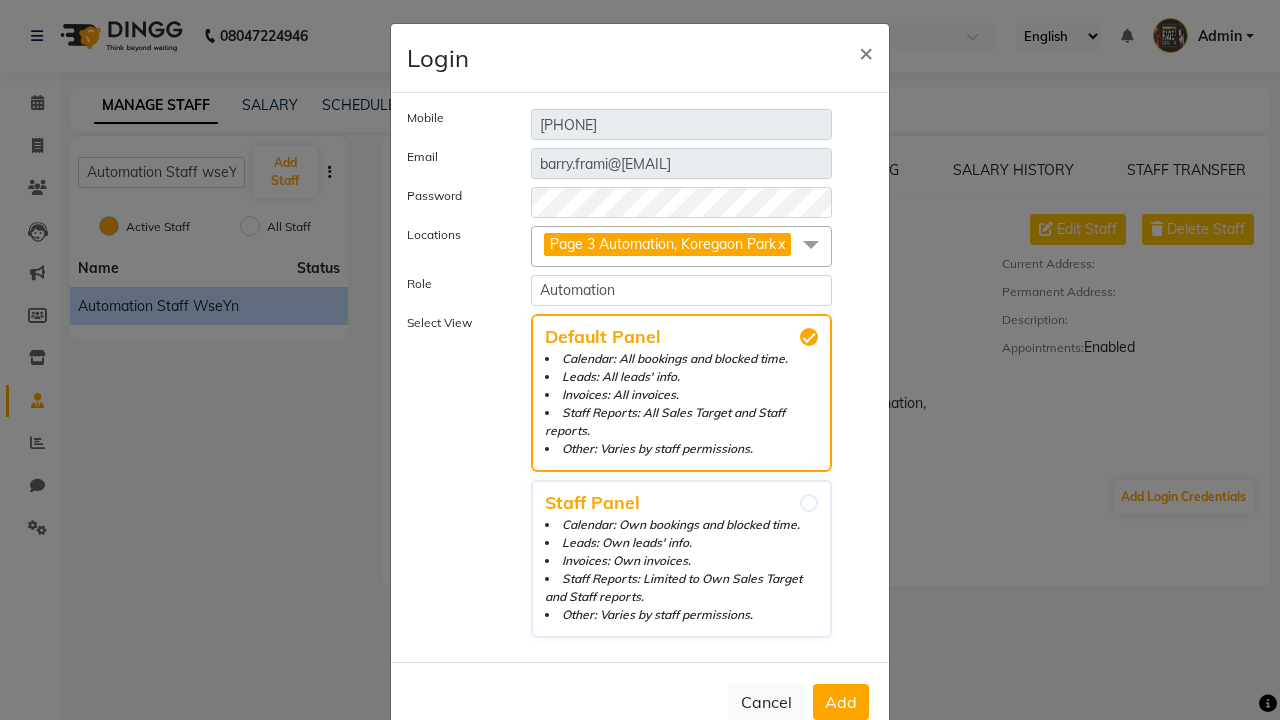 scroll, scrollTop: 0, scrollLeft: 5, axis: horizontal 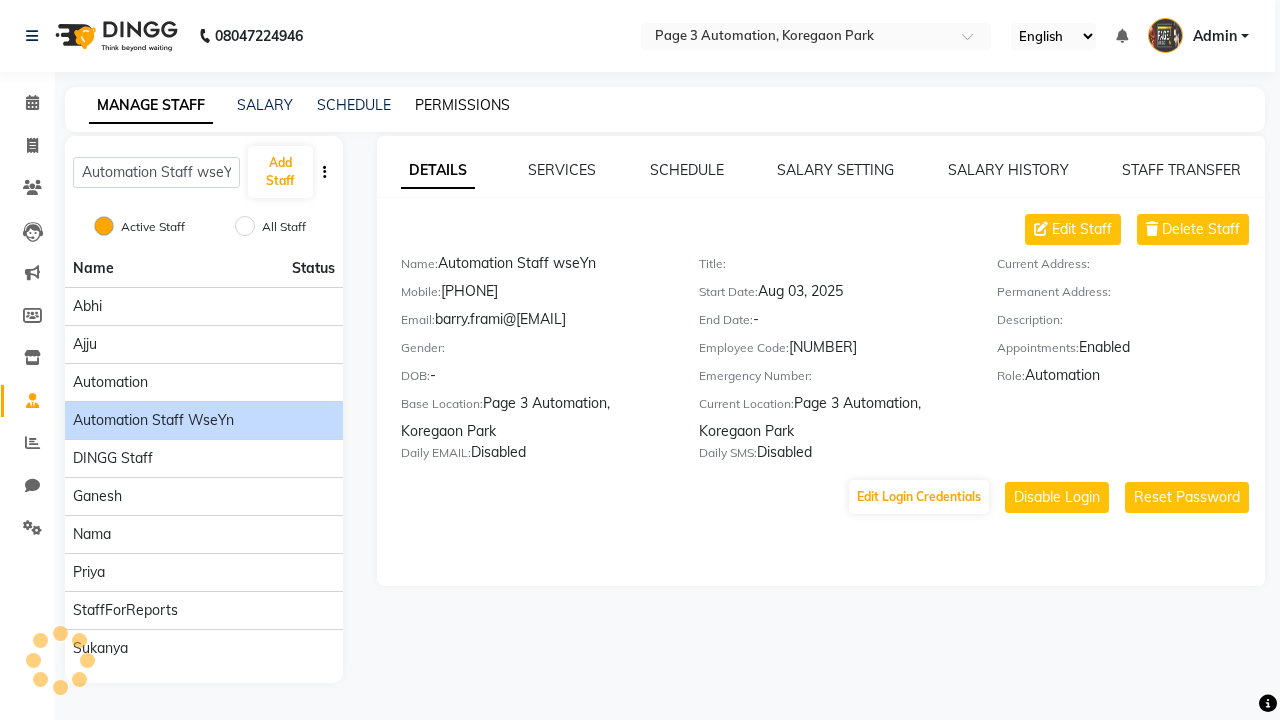 click on "PERMISSIONS" 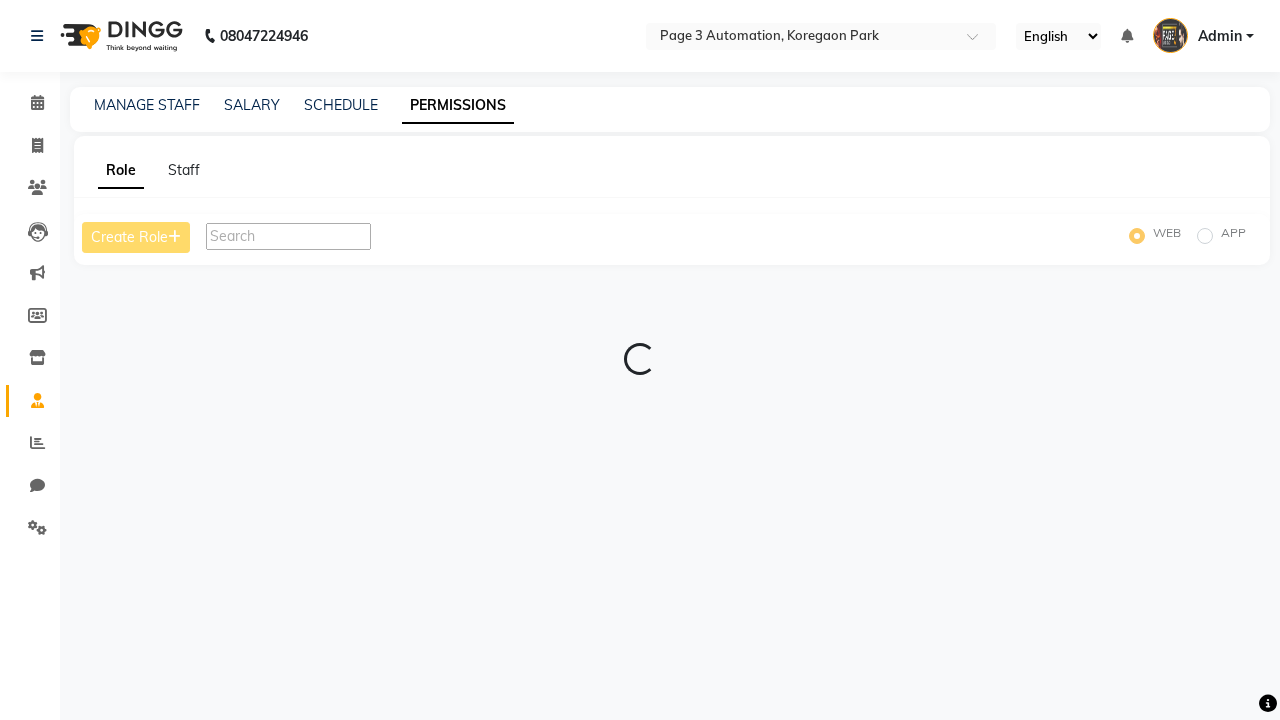 scroll, scrollTop: 0, scrollLeft: 0, axis: both 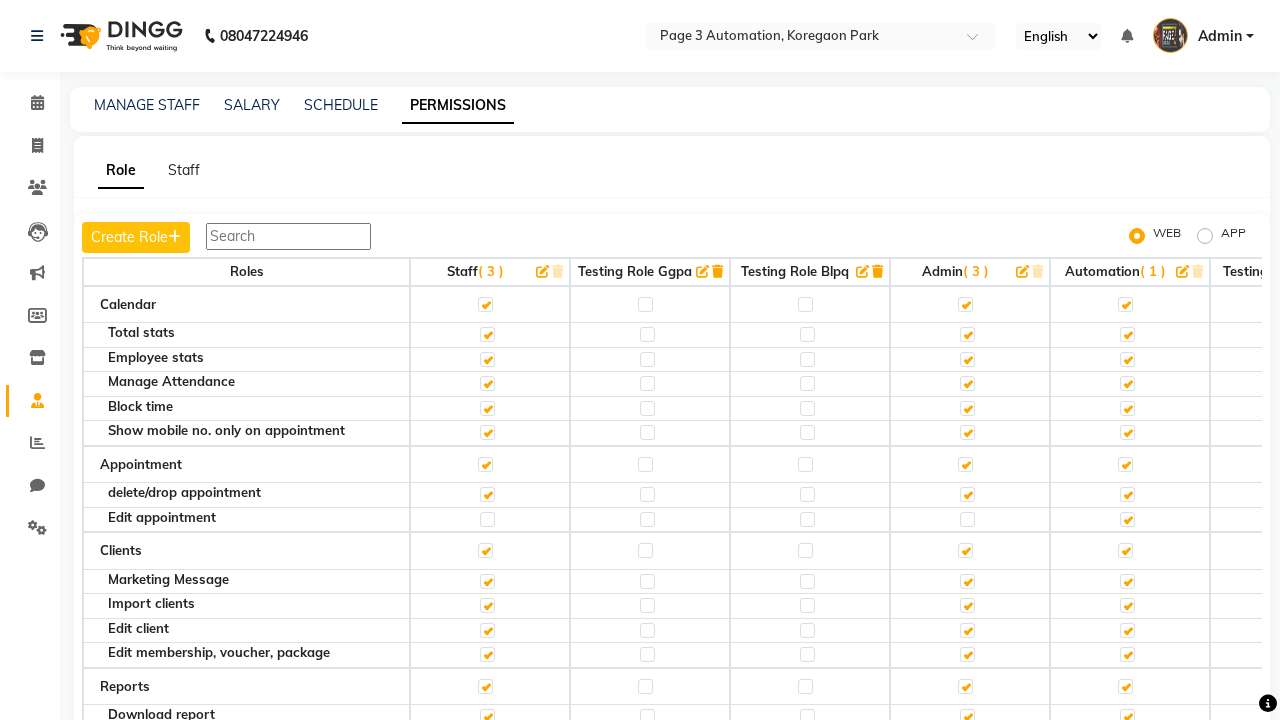 click 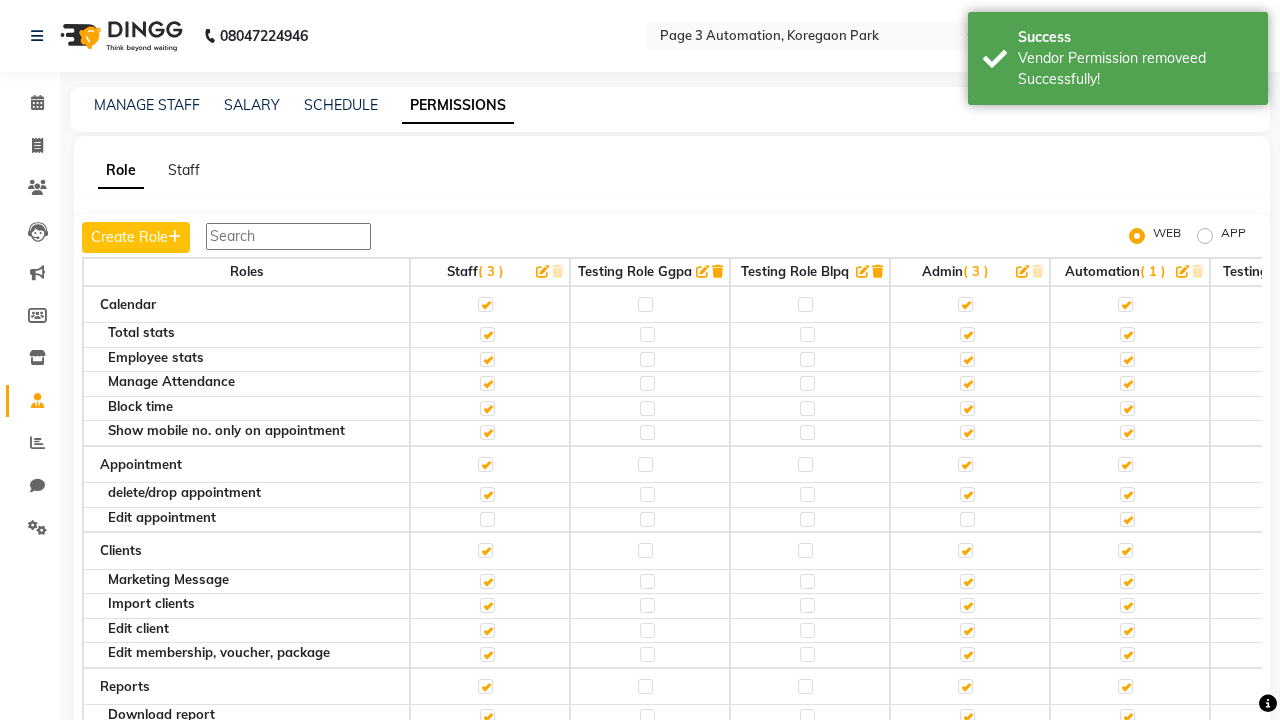 scroll, scrollTop: 3002, scrollLeft: 0, axis: vertical 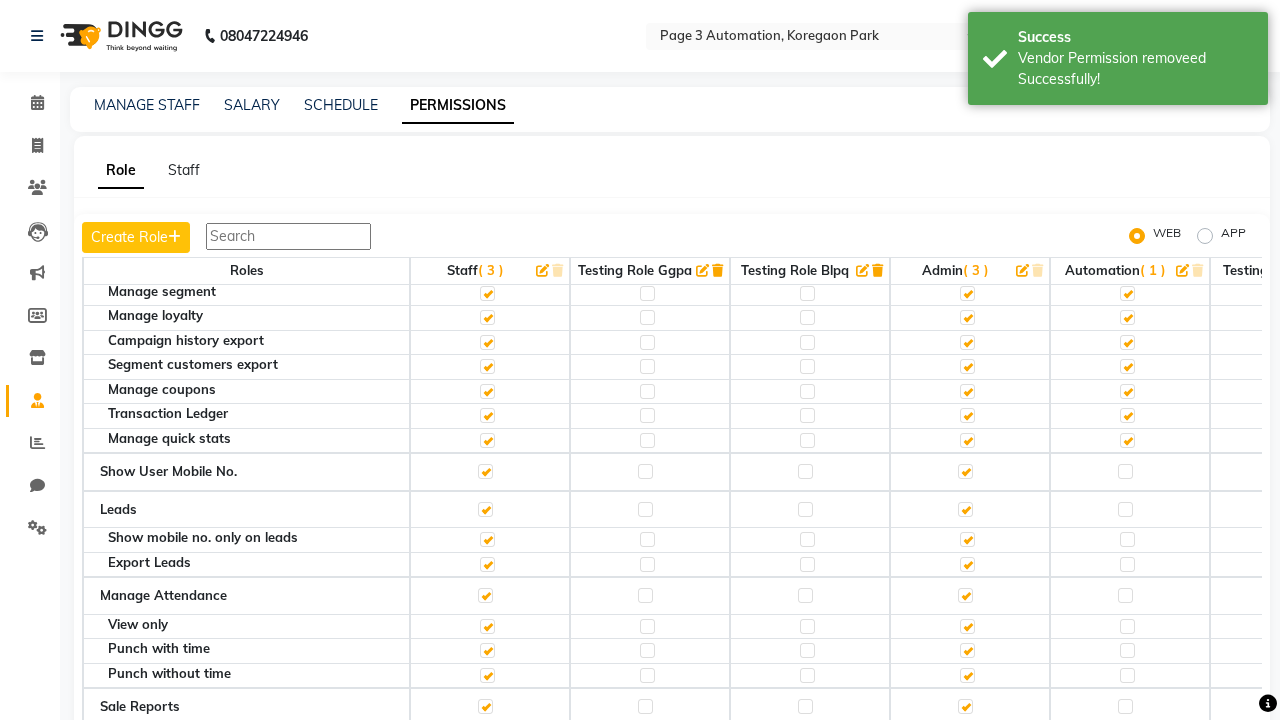 click 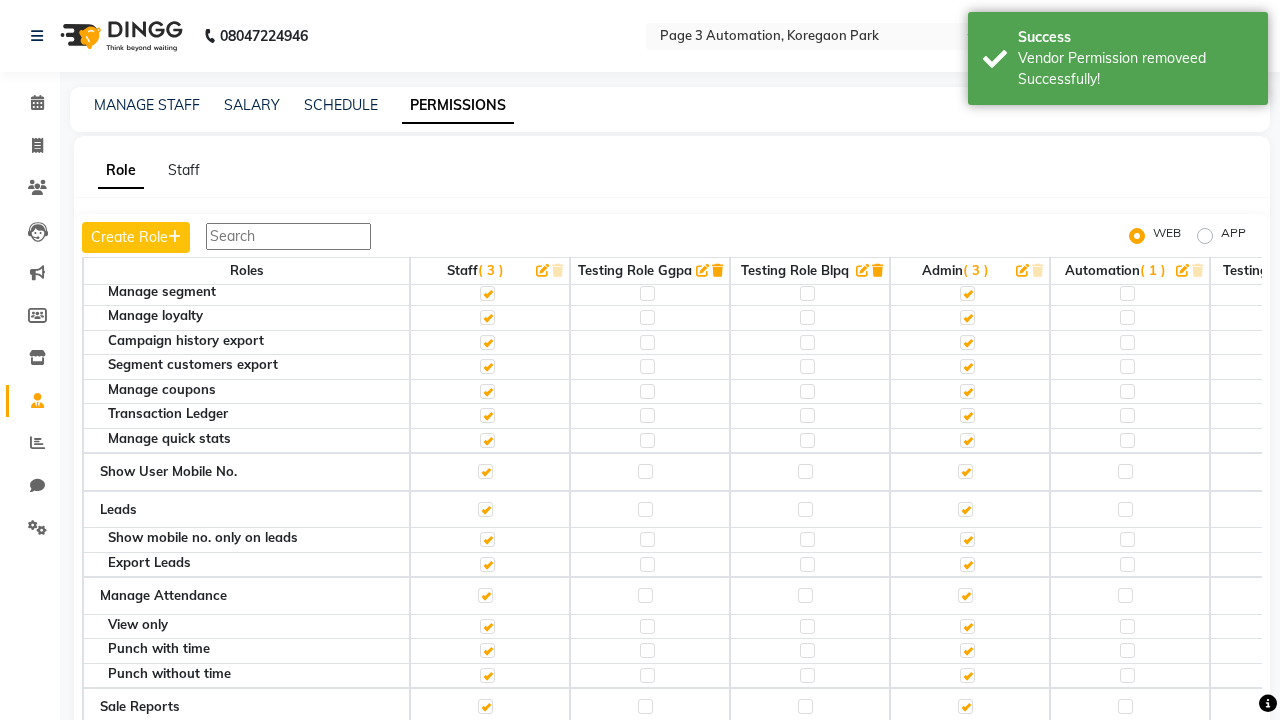 scroll, scrollTop: 2731, scrollLeft: 0, axis: vertical 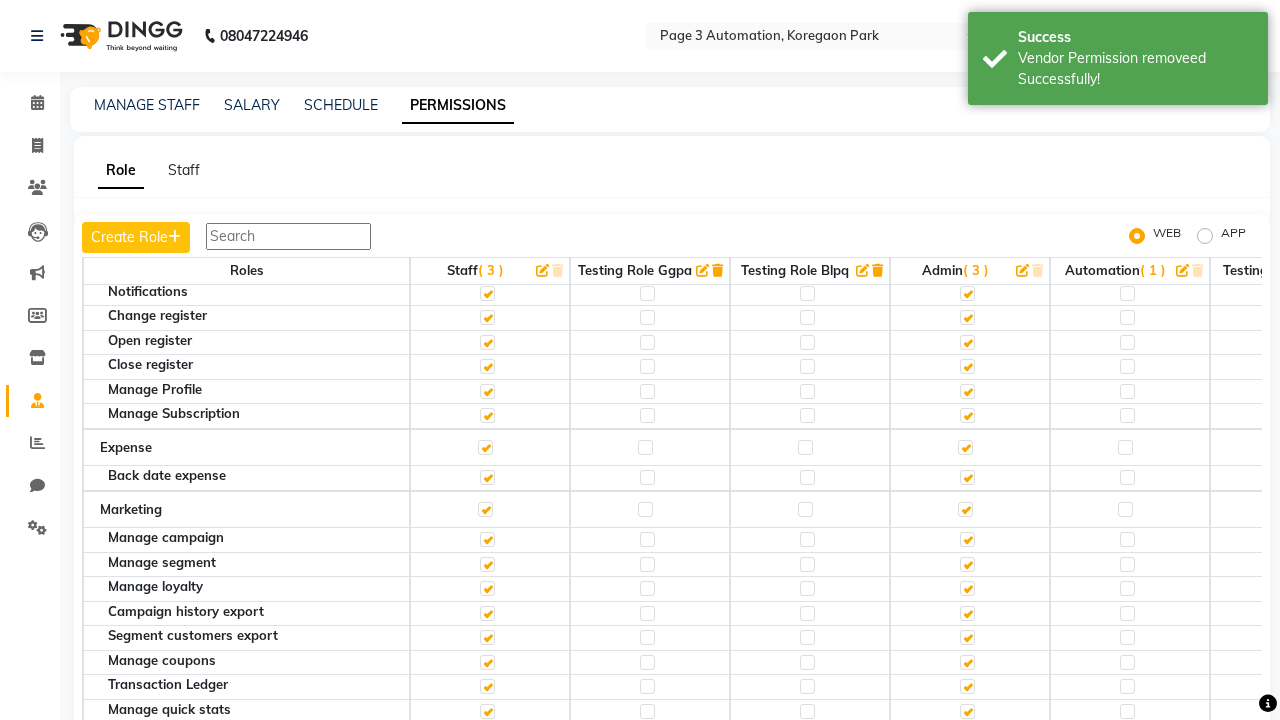click 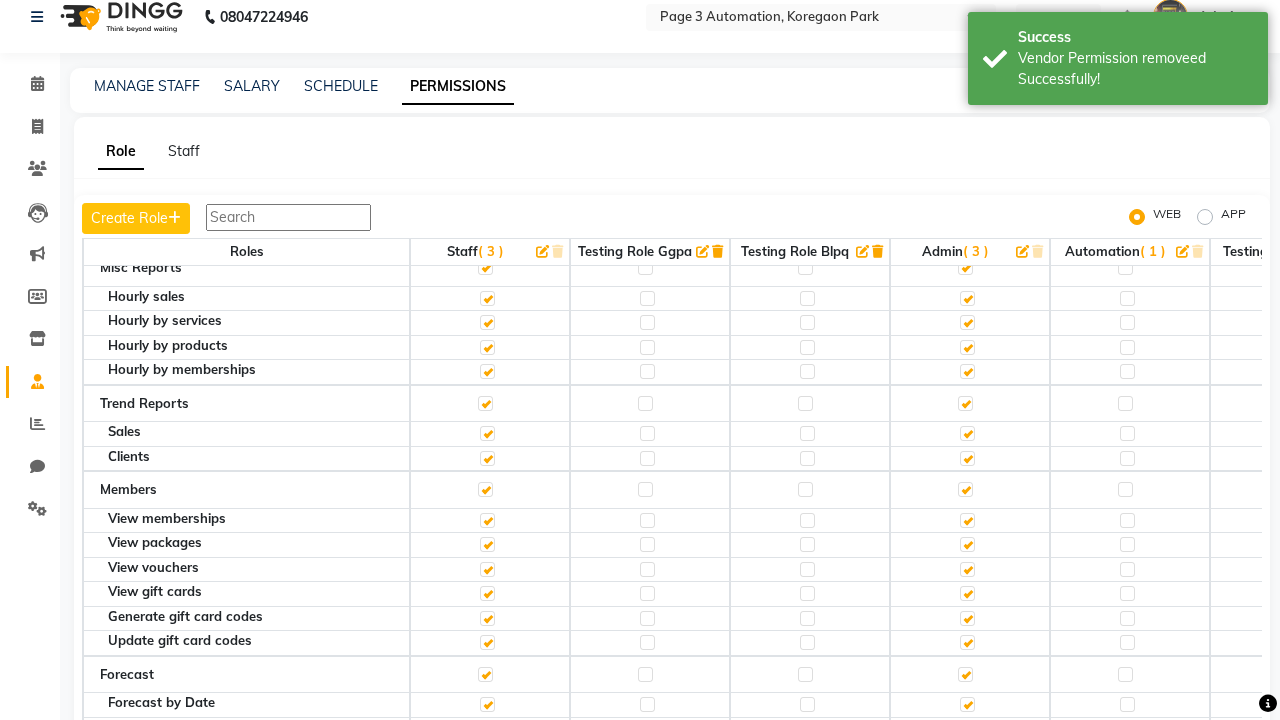 scroll, scrollTop: 0, scrollLeft: 0, axis: both 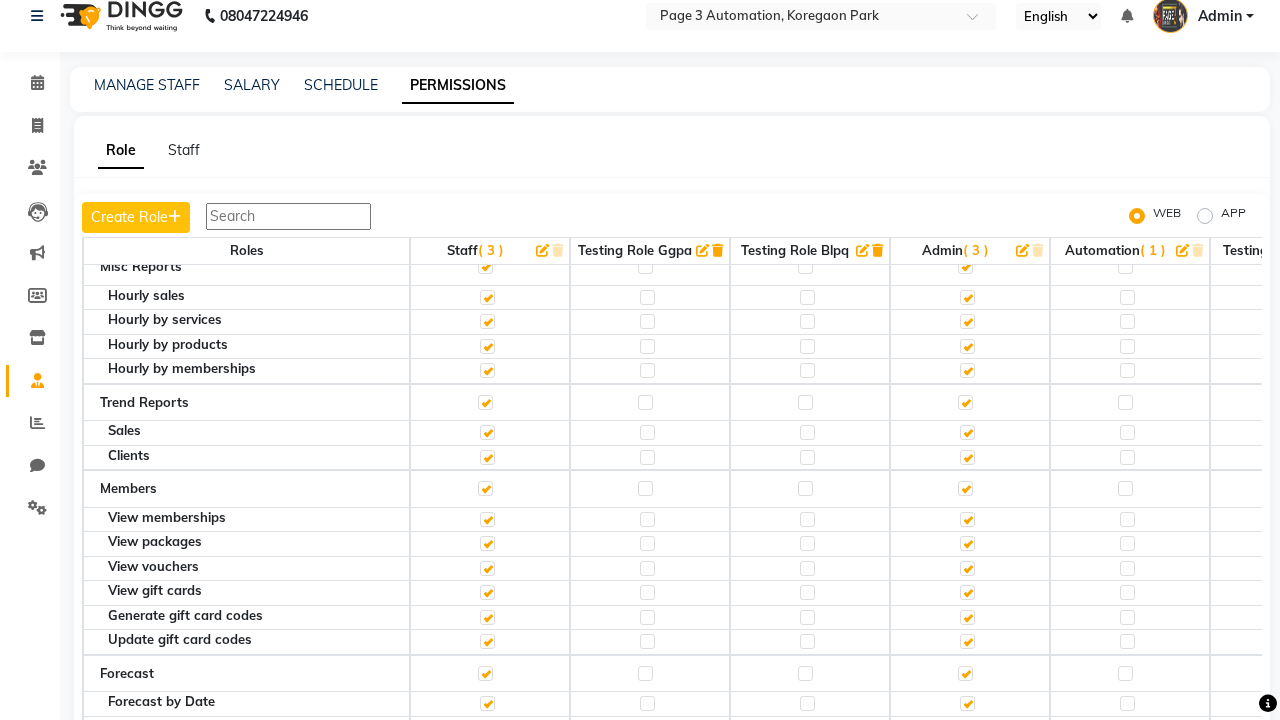 click on "Admin" at bounding box center (1220, 16) 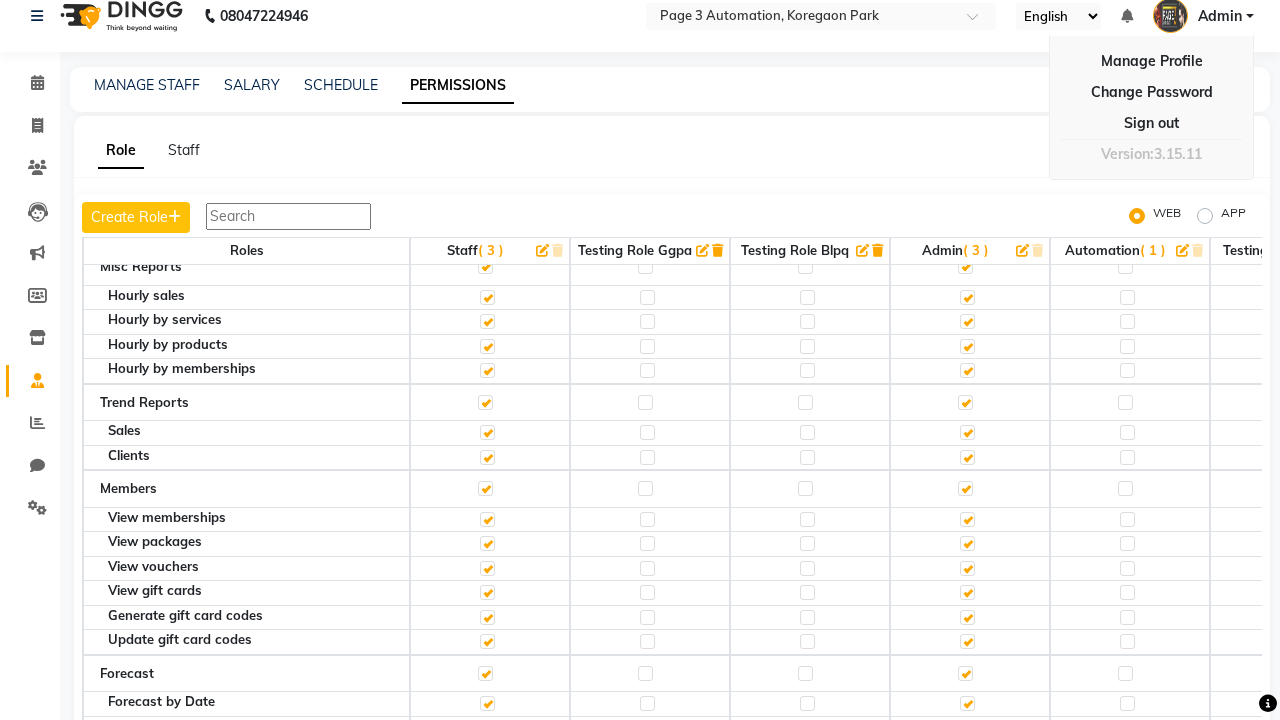 scroll, scrollTop: 19, scrollLeft: 0, axis: vertical 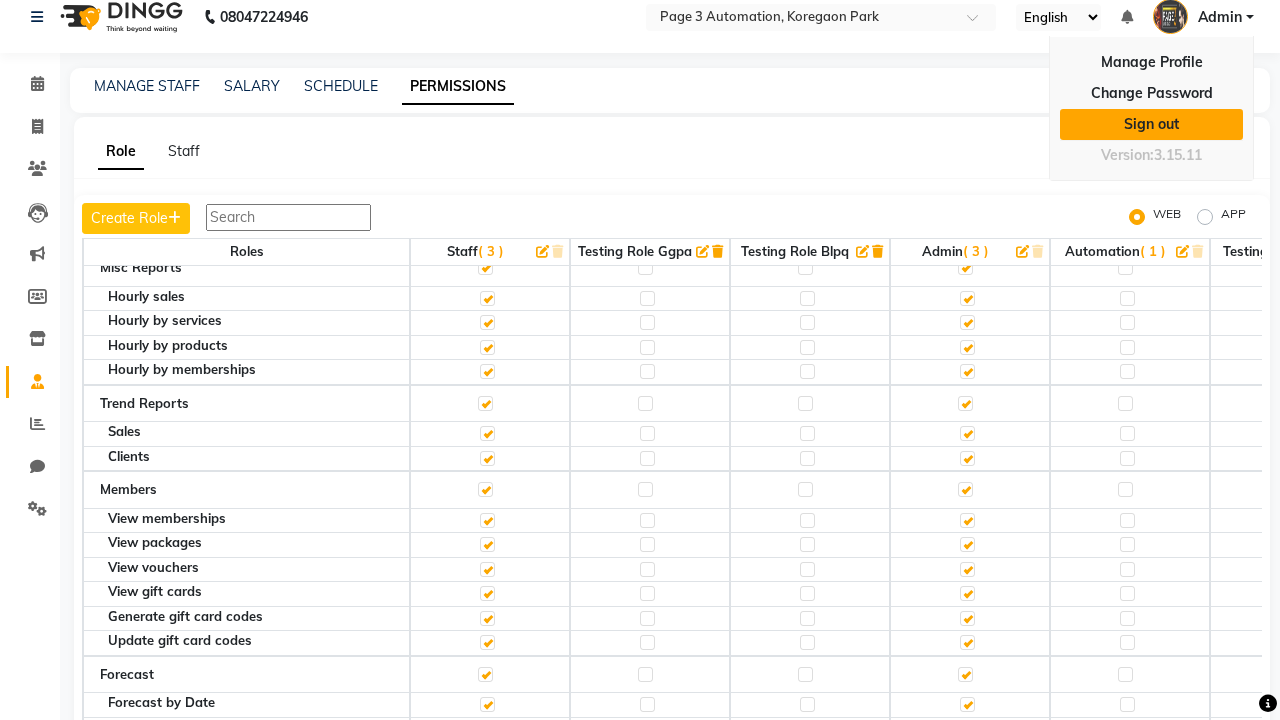 click on "Sign out" at bounding box center (1151, 124) 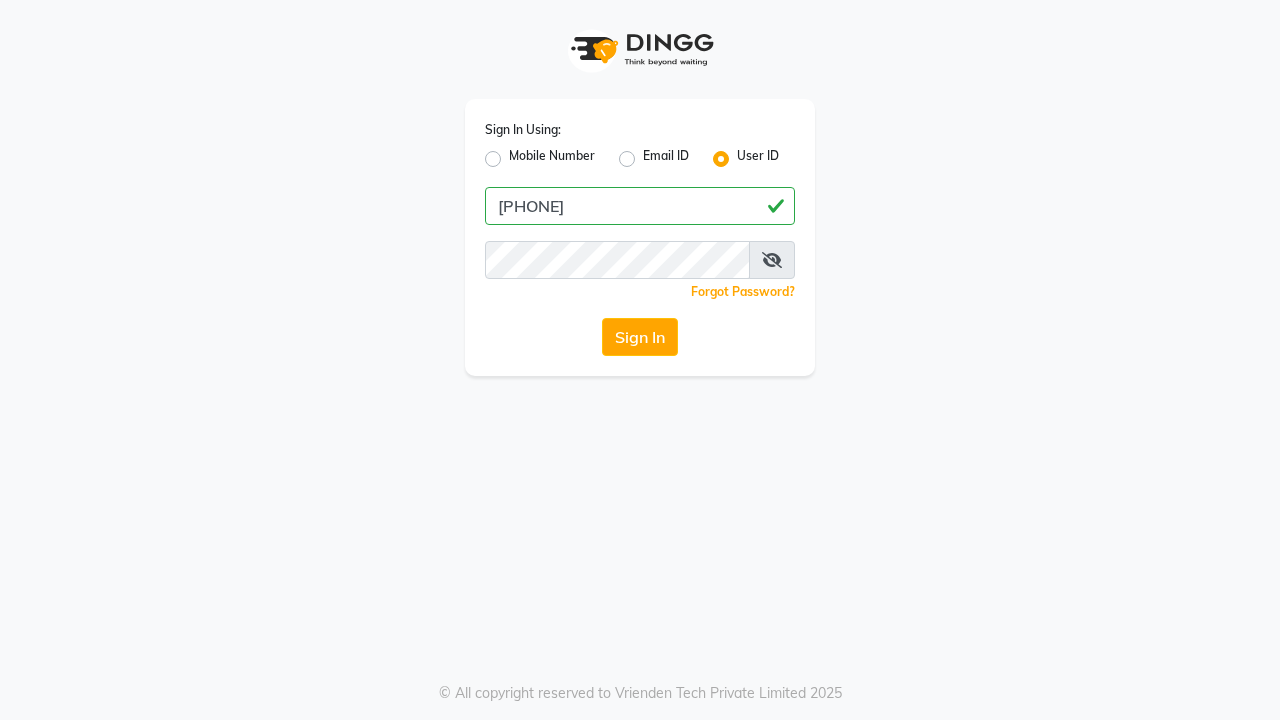 scroll, scrollTop: 0, scrollLeft: 0, axis: both 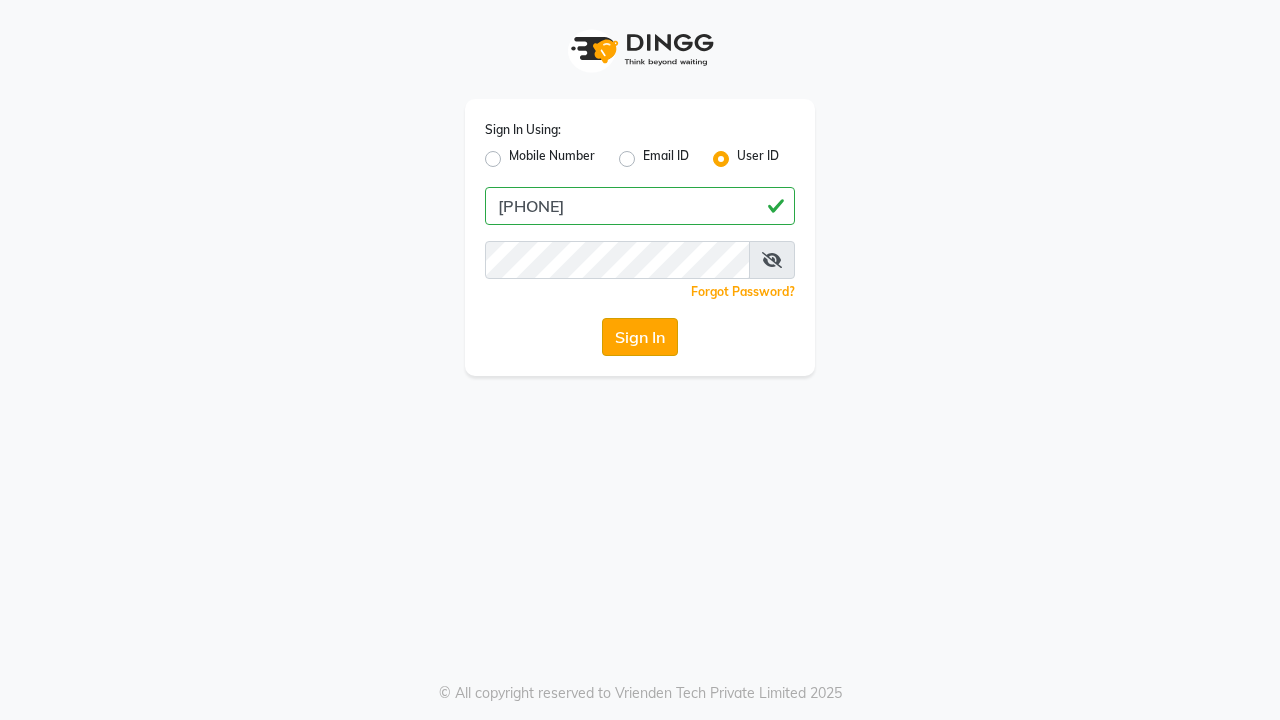 click on "Sign In" 